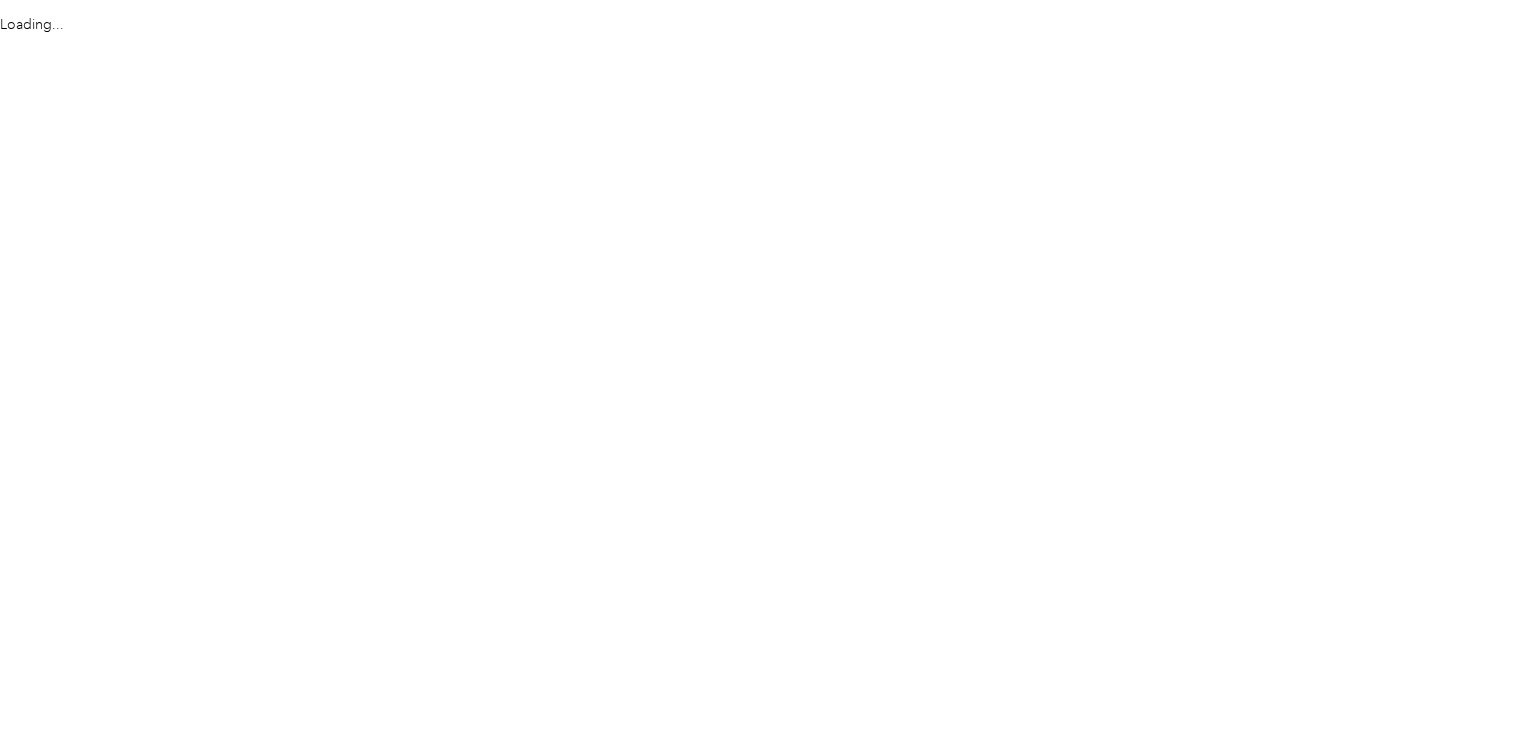 scroll, scrollTop: 0, scrollLeft: 0, axis: both 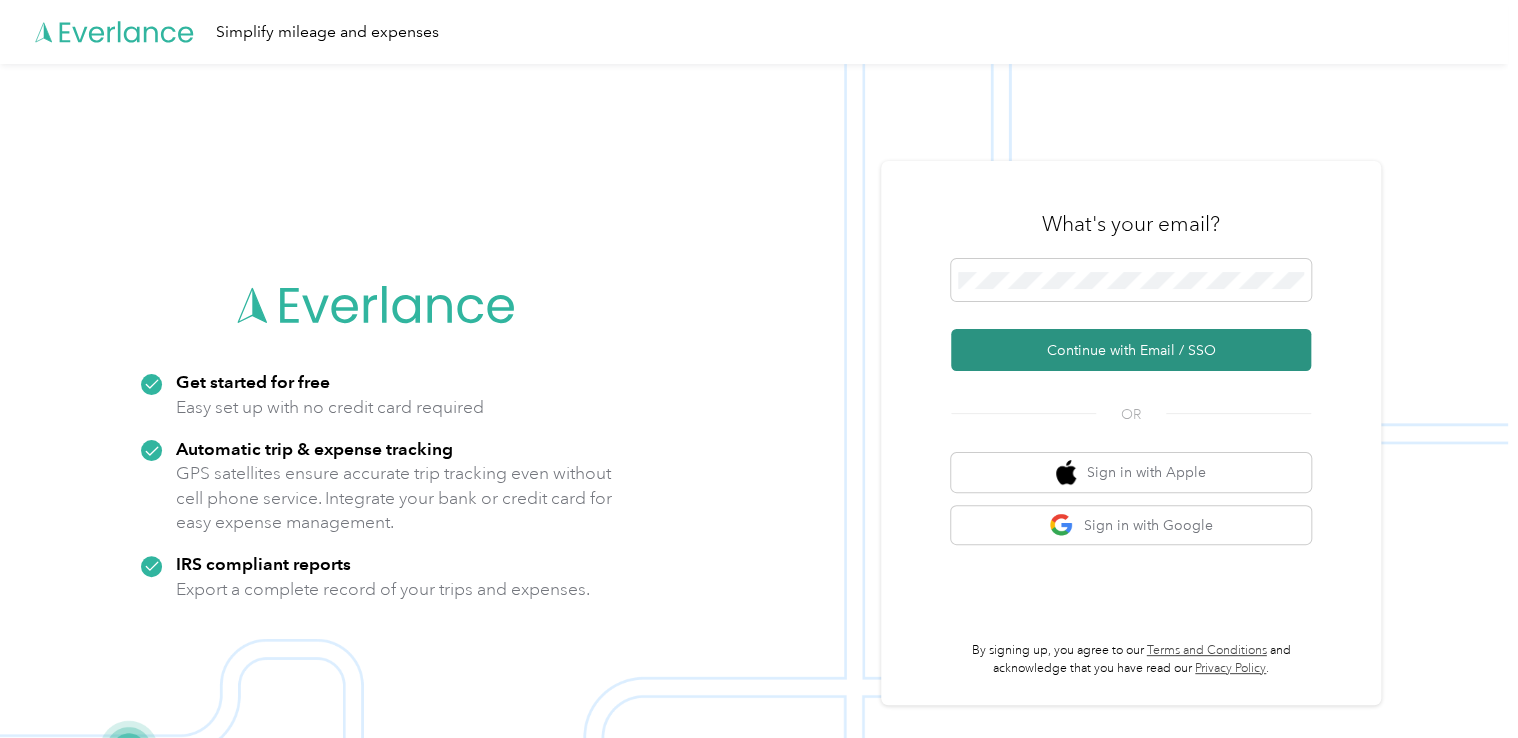 click on "Continue with Email / SSO" at bounding box center (1131, 350) 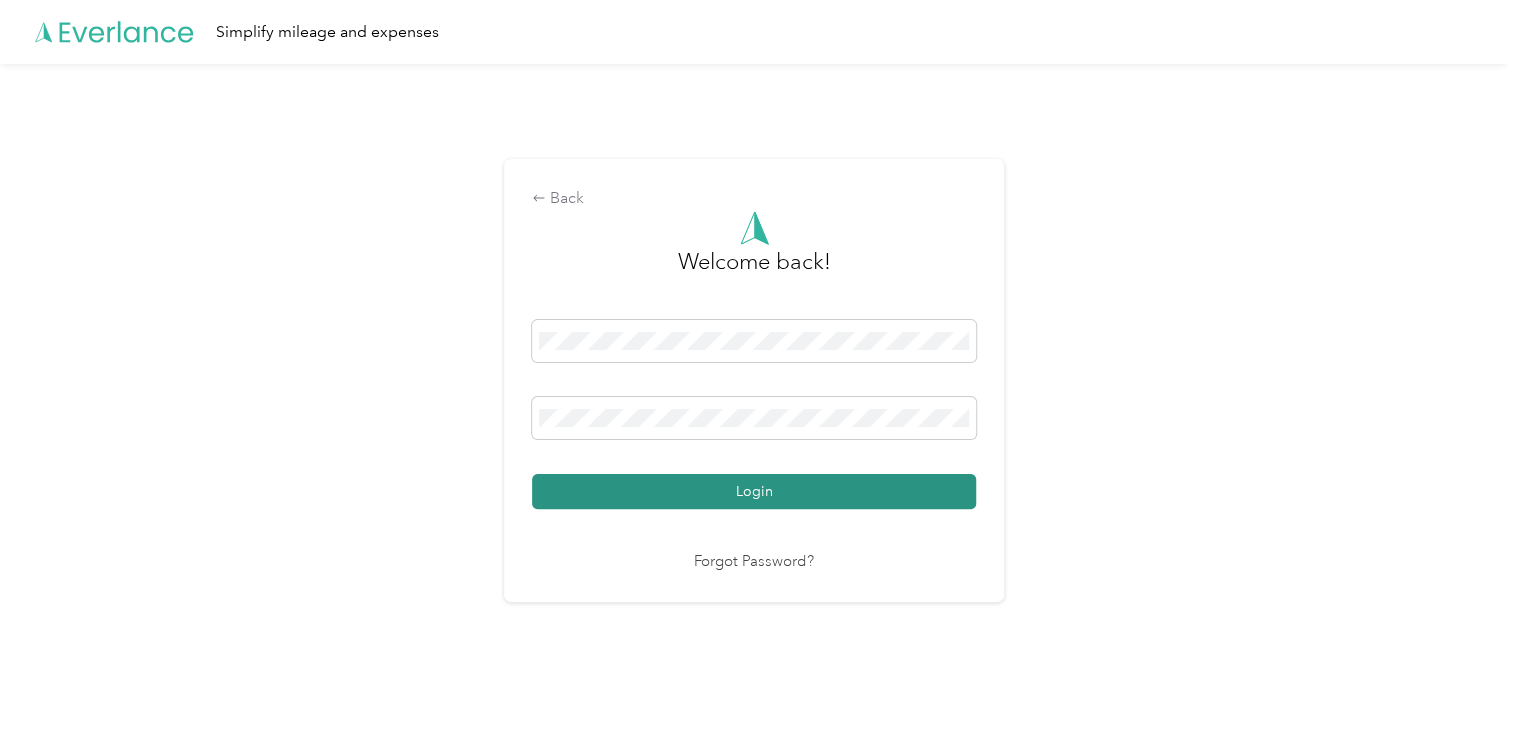 click on "Login" at bounding box center (754, 491) 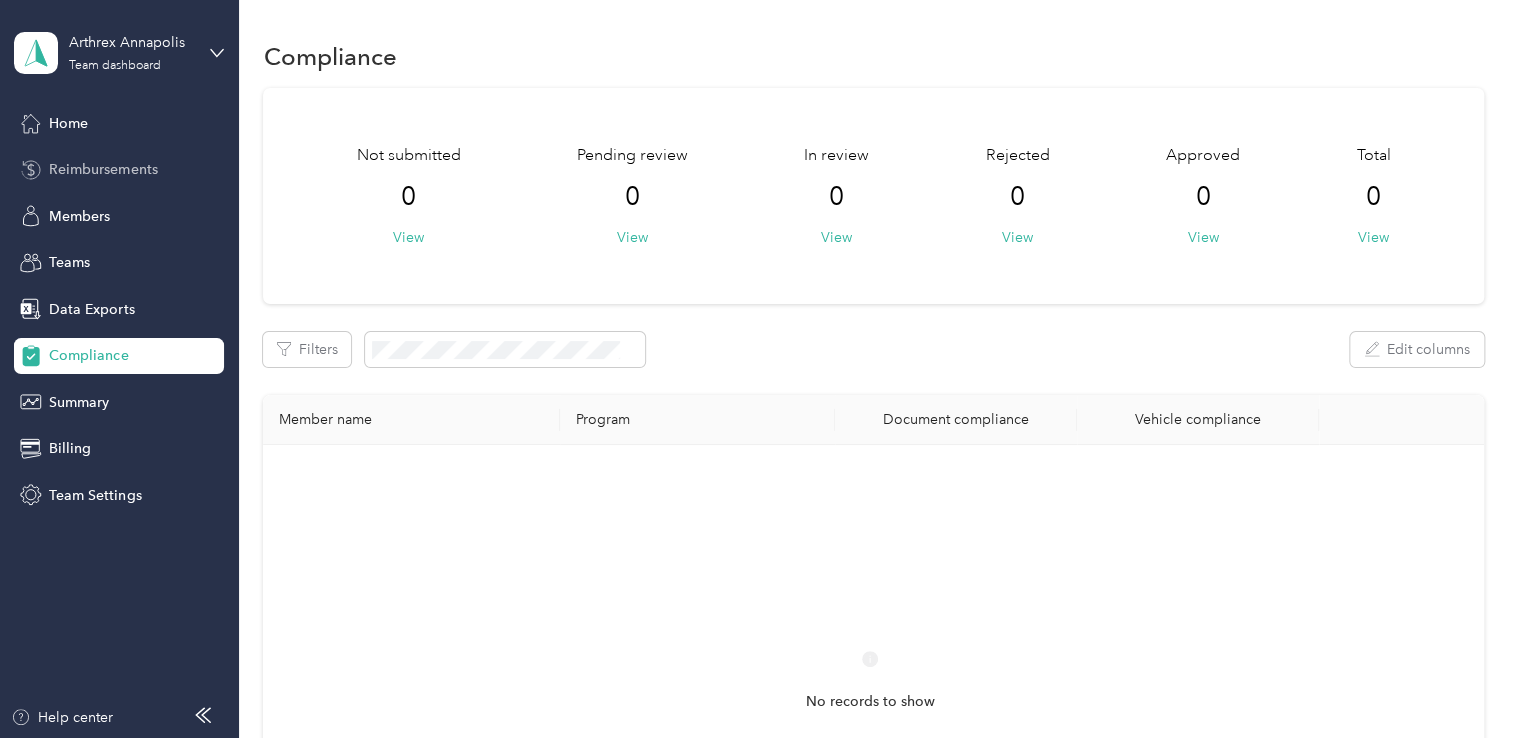 click on "Reimbursements" at bounding box center (103, 169) 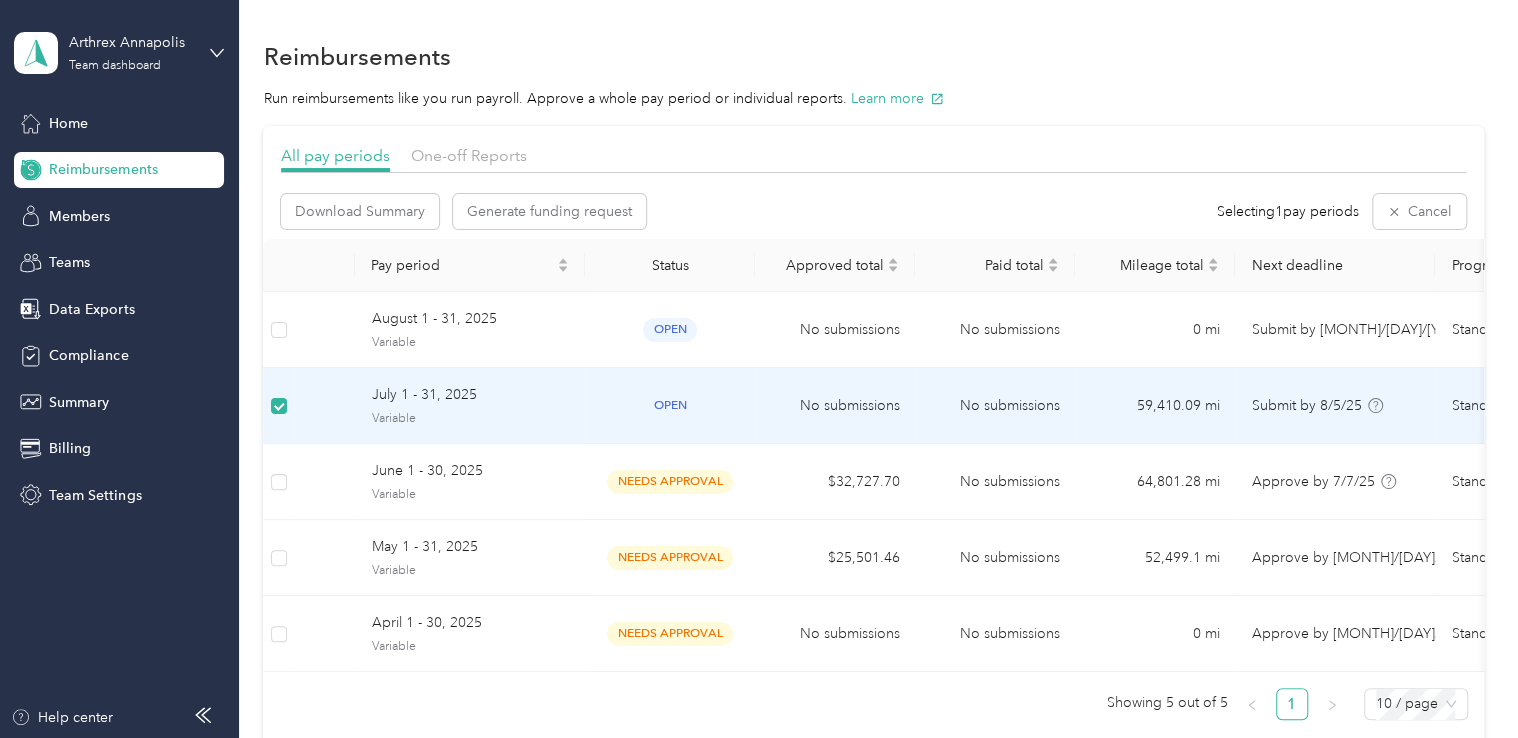 click on "open" at bounding box center (670, 405) 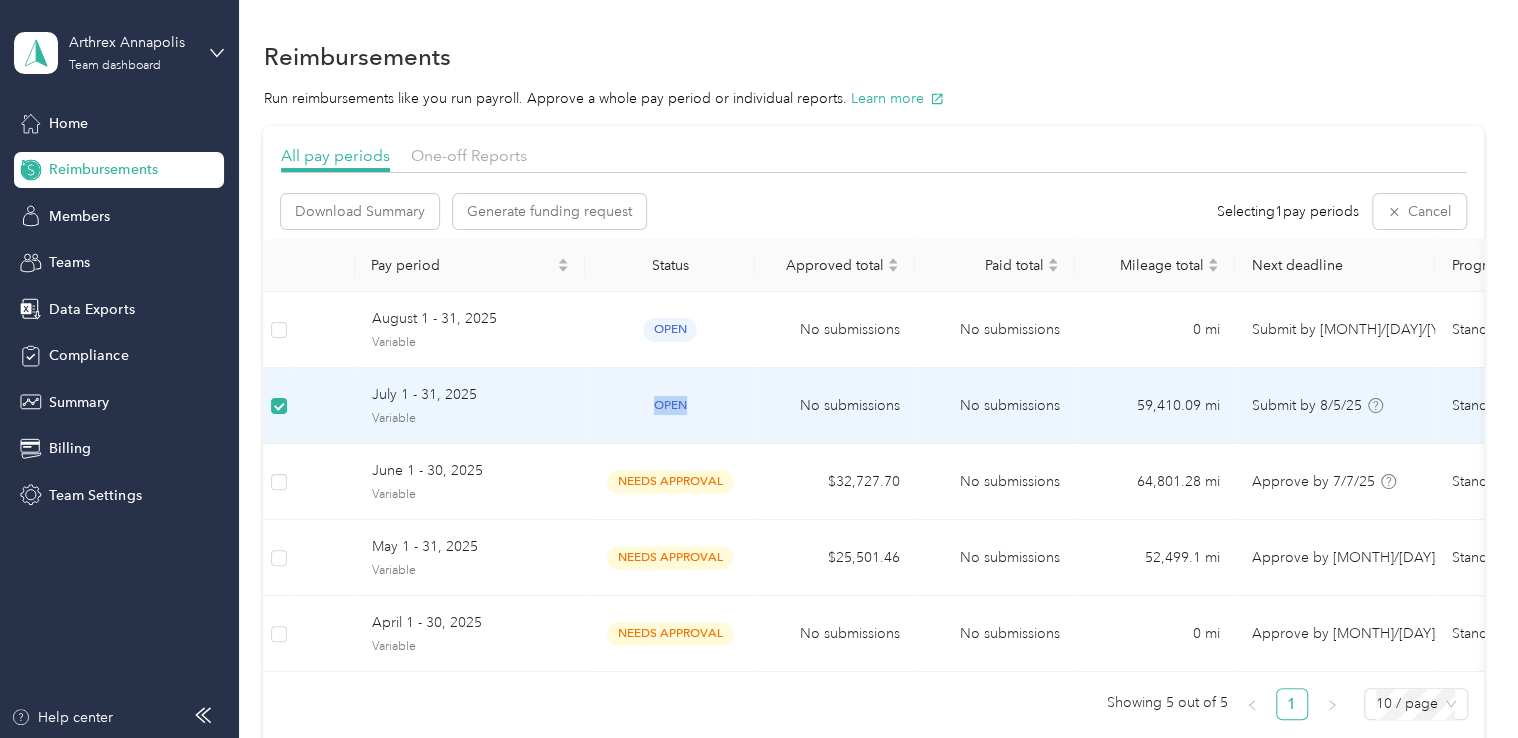 click on "open" at bounding box center [670, 405] 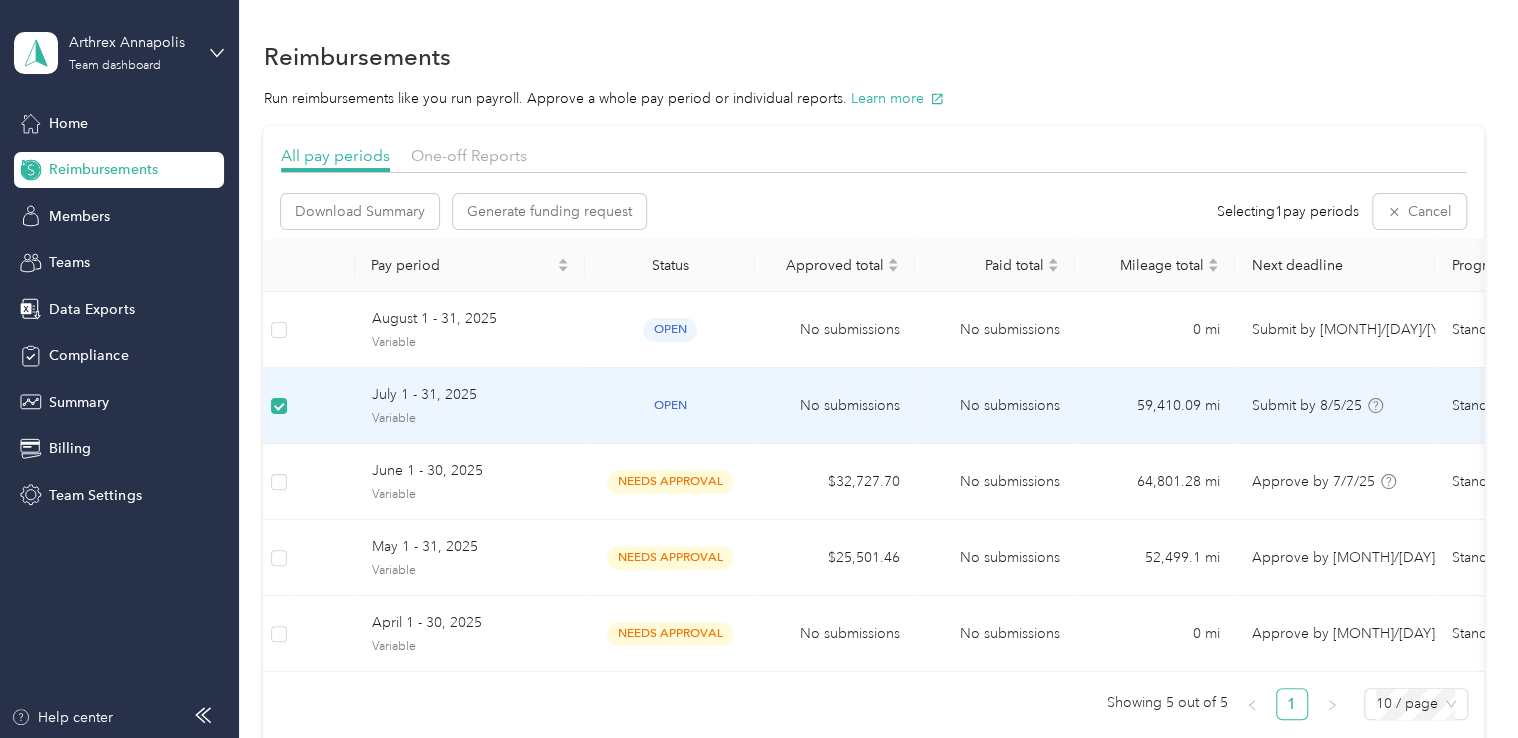 click on "July 1 - 31, 2025" at bounding box center (470, 395) 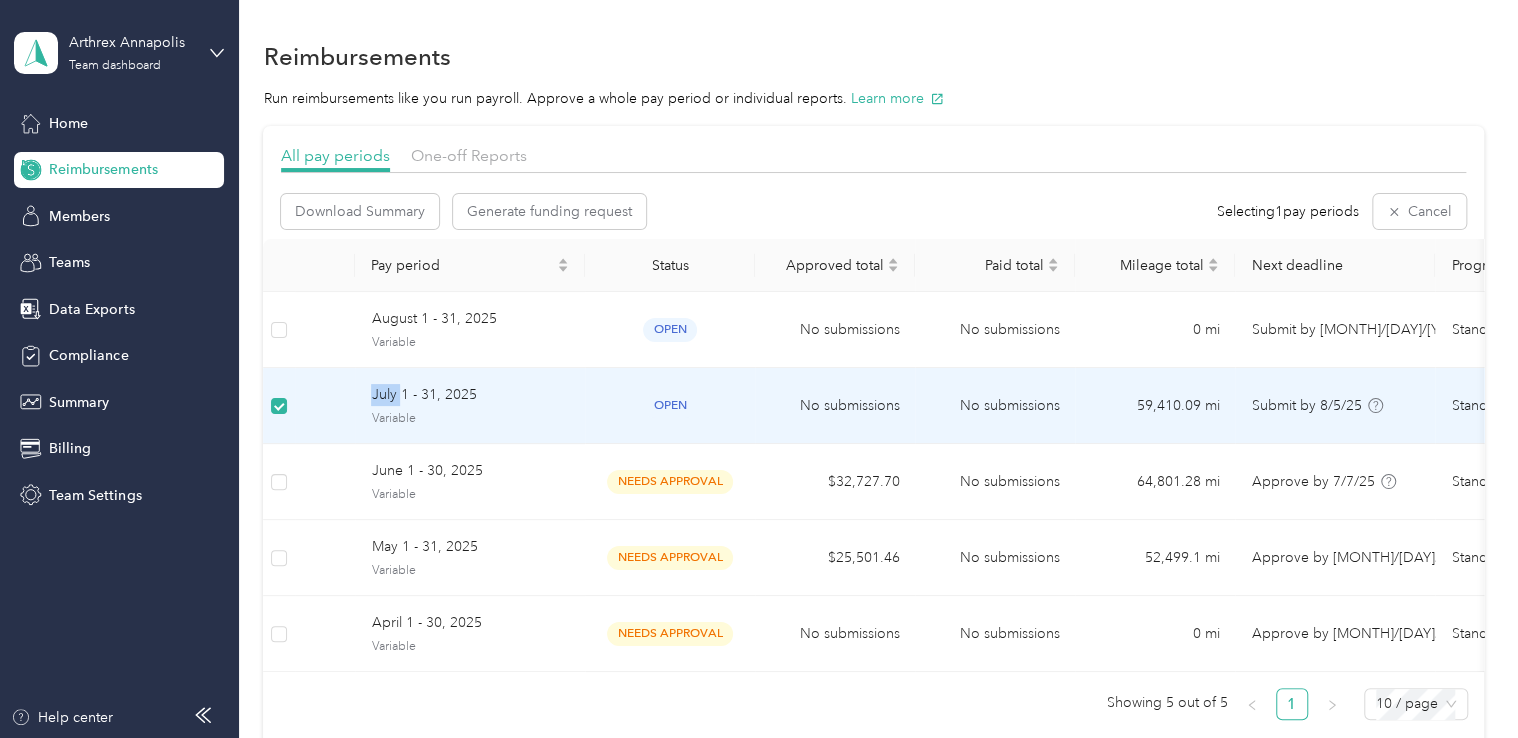 click on "July 1 - 31, 2025" at bounding box center [470, 395] 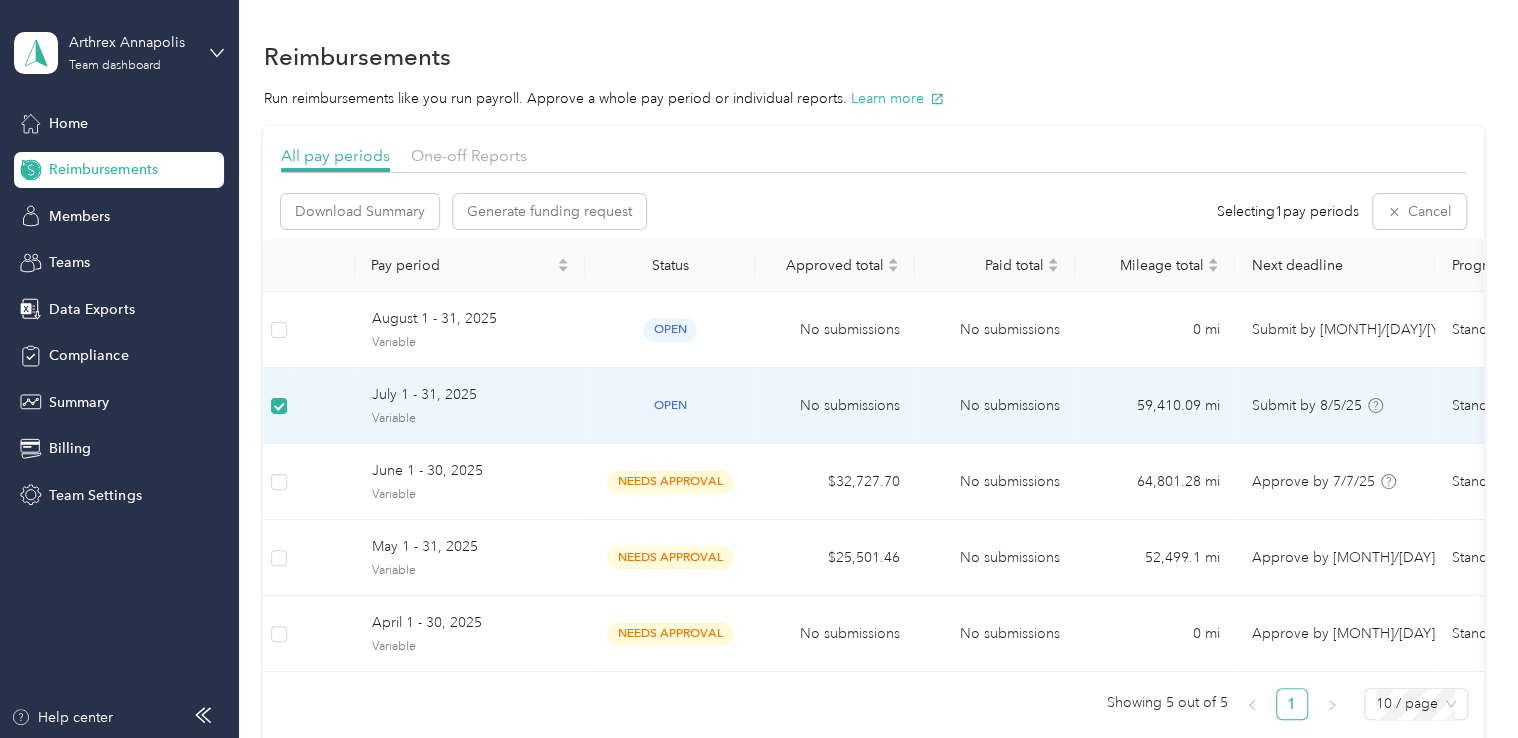 drag, startPoint x: 392, startPoint y: 394, endPoint x: 436, endPoint y: 416, distance: 49.193497 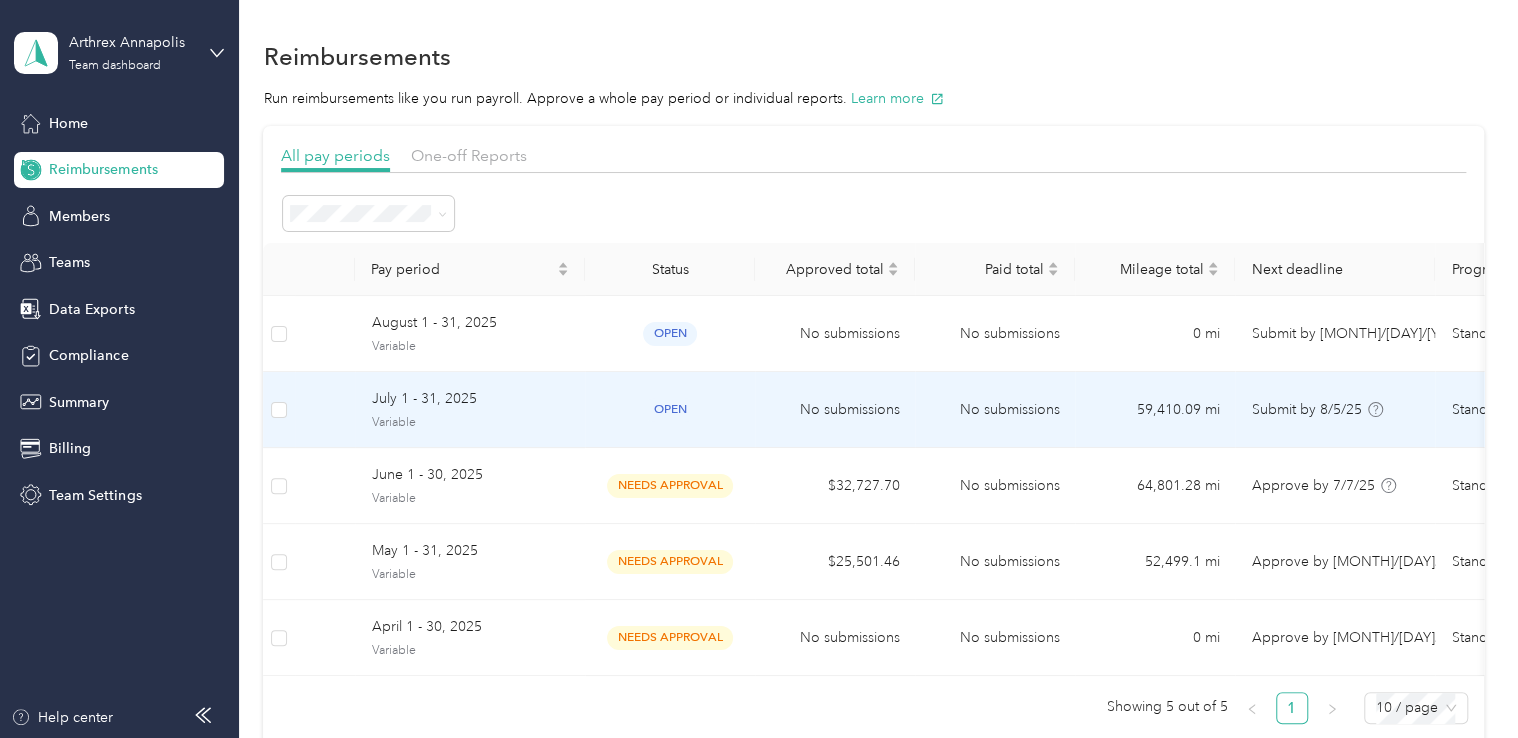 click on "Variable" at bounding box center (470, 423) 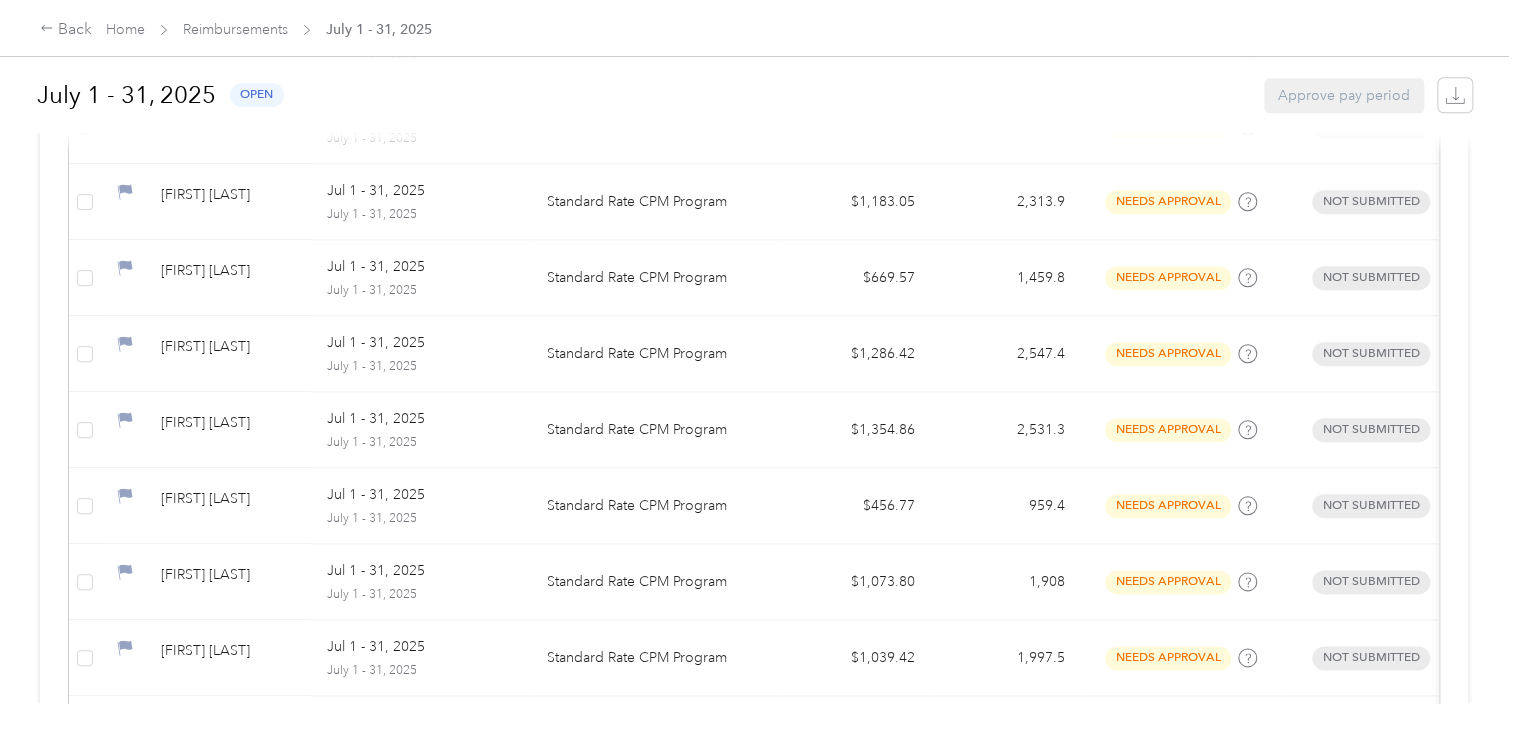 scroll, scrollTop: 880, scrollLeft: 0, axis: vertical 